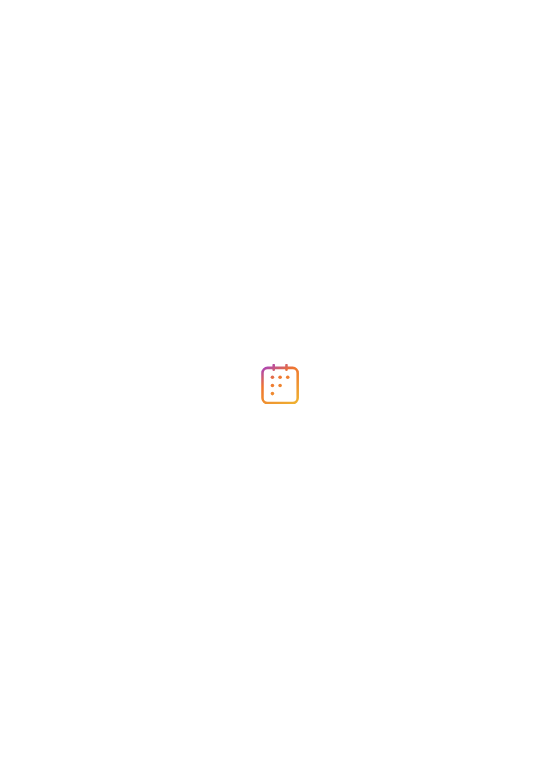 scroll, scrollTop: 0, scrollLeft: 0, axis: both 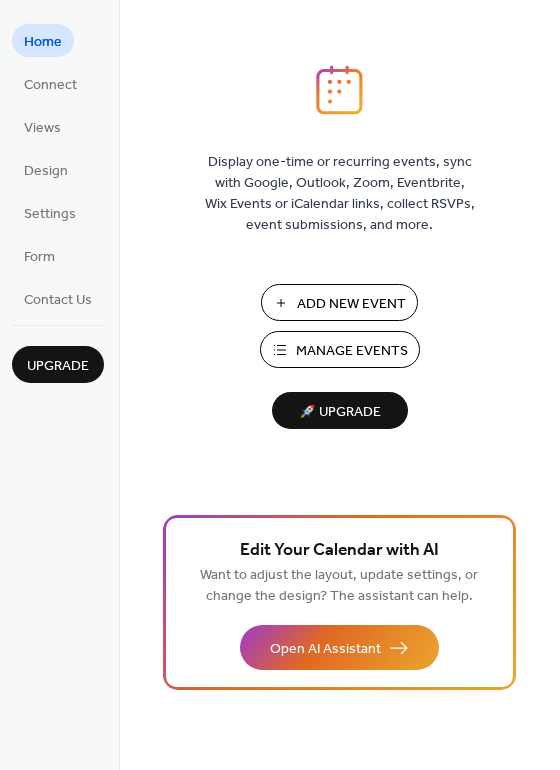 click on "Add New Event" at bounding box center [351, 304] 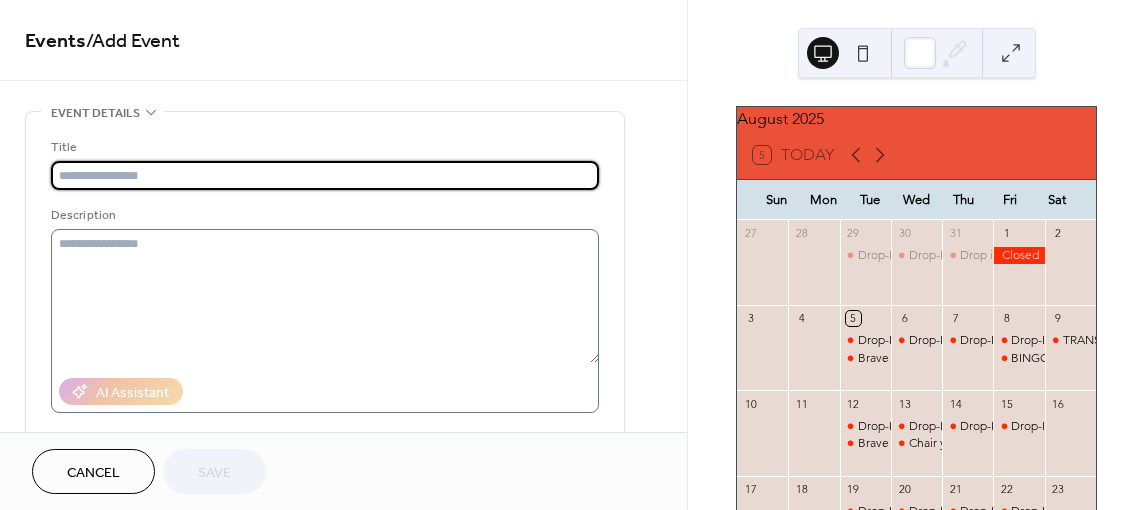 scroll, scrollTop: 0, scrollLeft: 0, axis: both 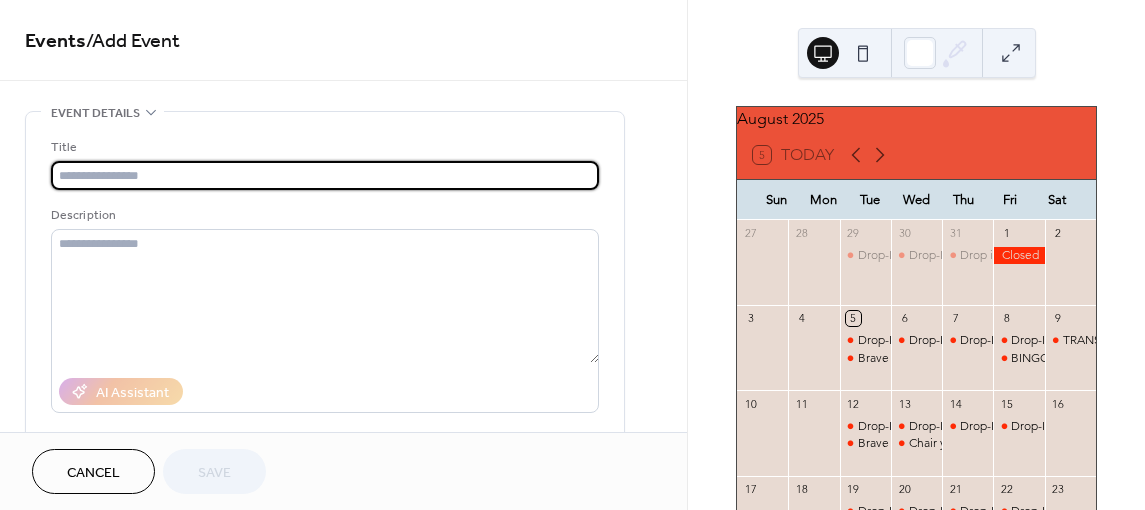 click at bounding box center (325, 175) 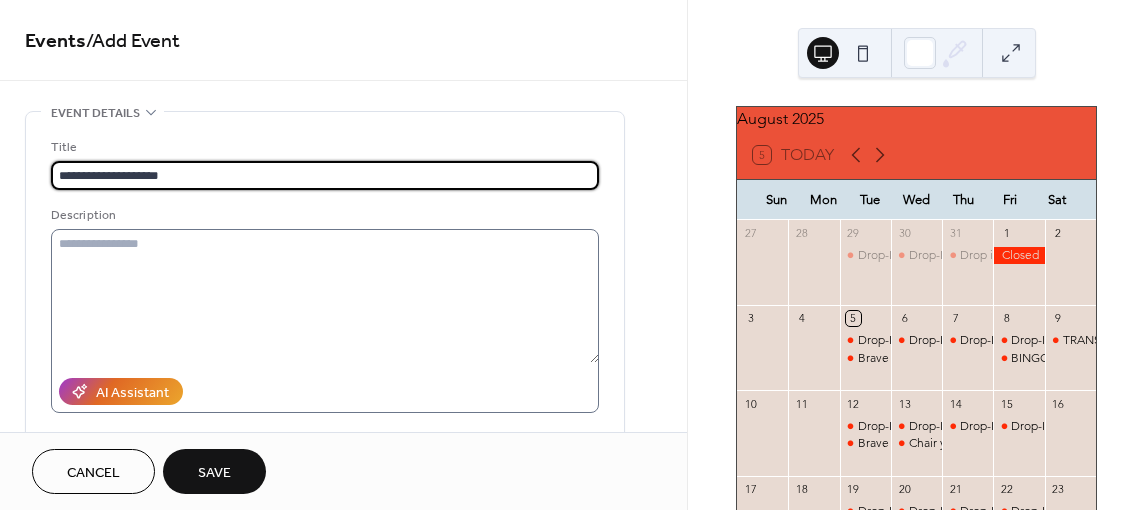 type on "**********" 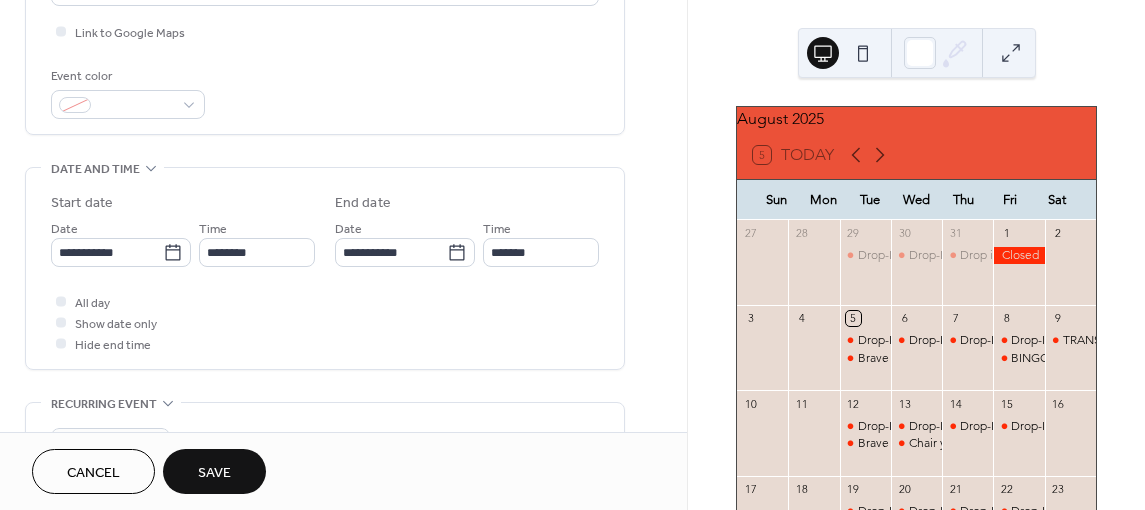 scroll, scrollTop: 500, scrollLeft: 0, axis: vertical 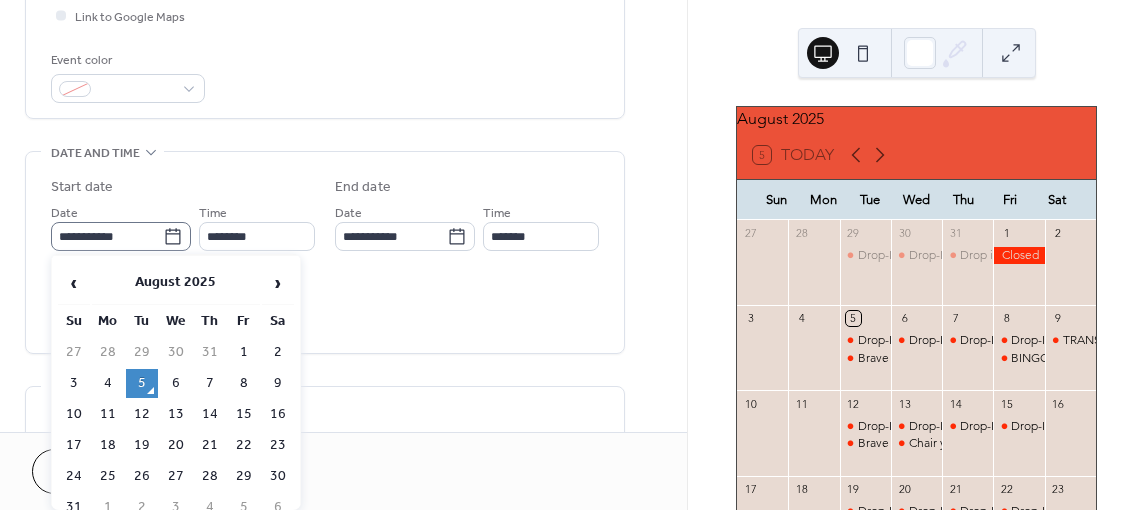 click 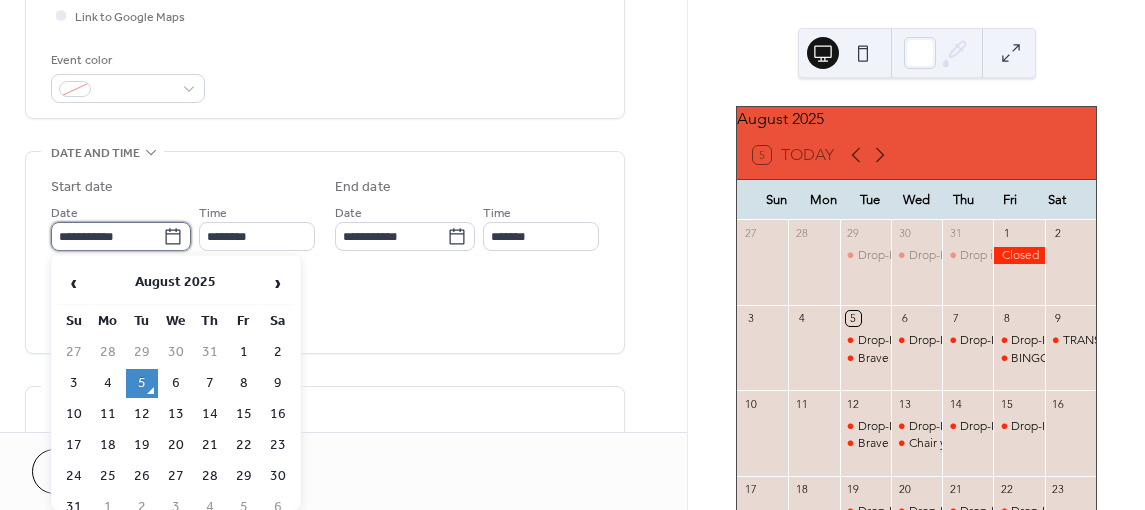 click on "**********" at bounding box center [107, 236] 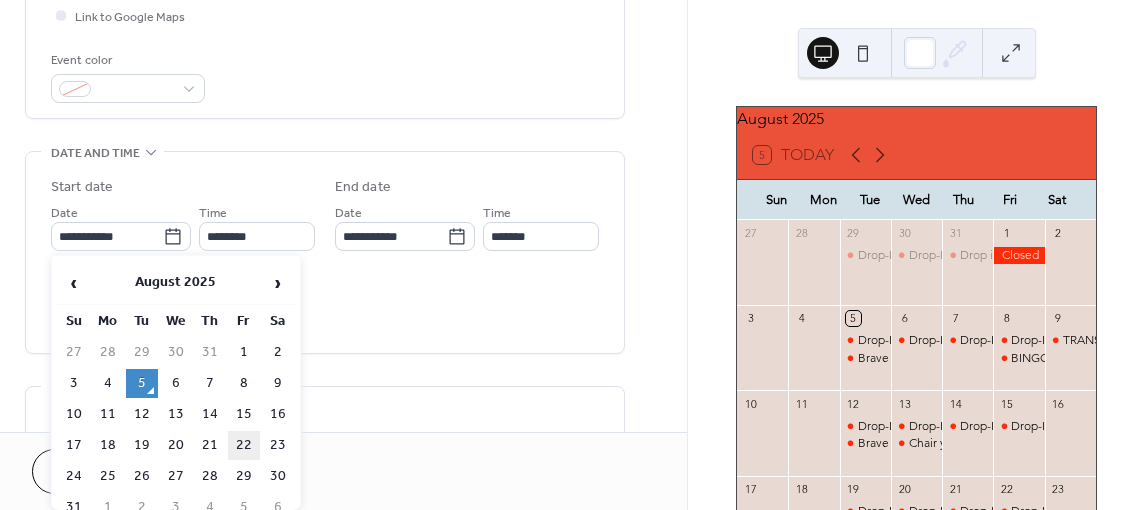 click on "22" at bounding box center (244, 445) 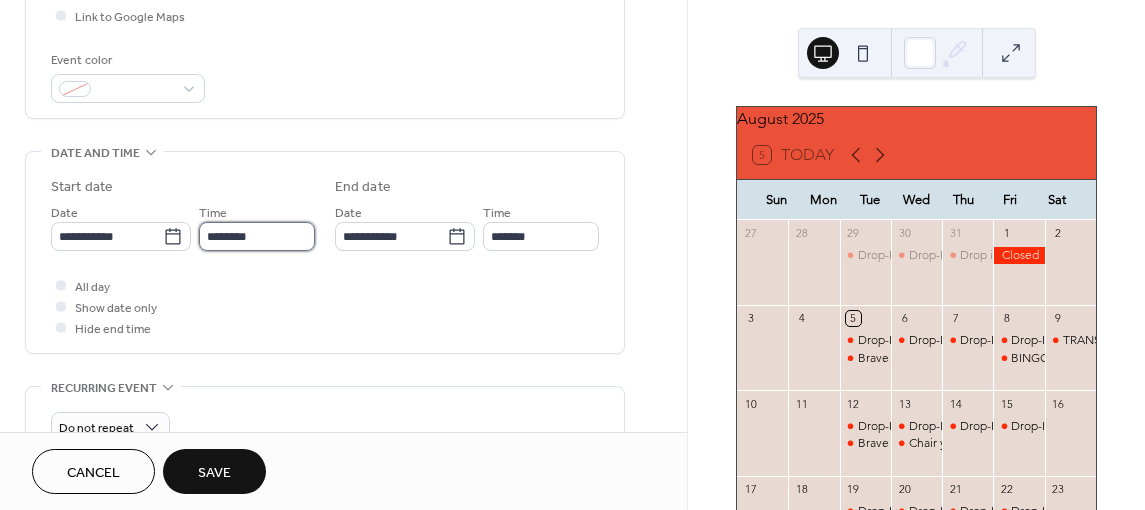 click on "********" at bounding box center [257, 236] 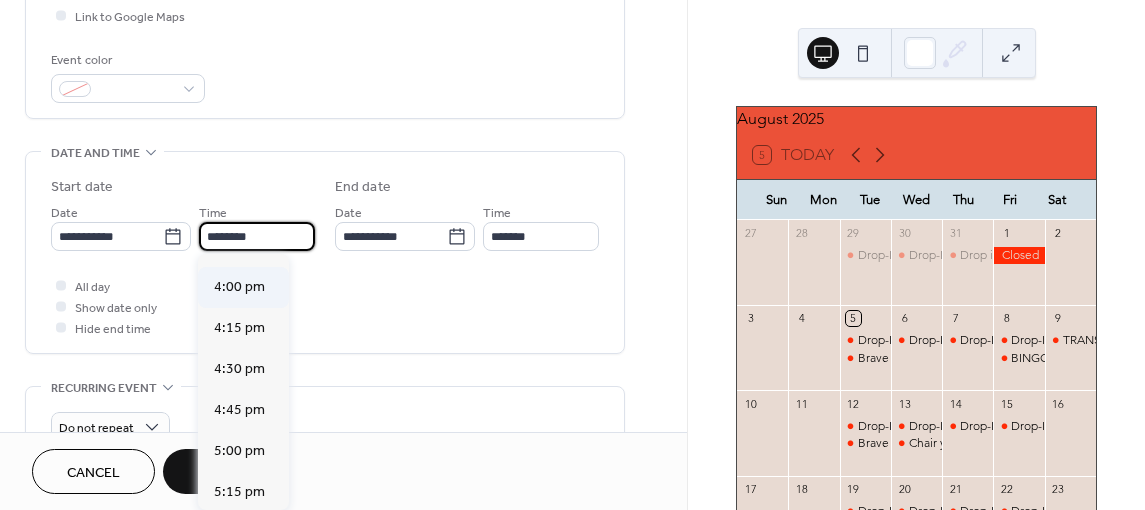 scroll, scrollTop: 2768, scrollLeft: 0, axis: vertical 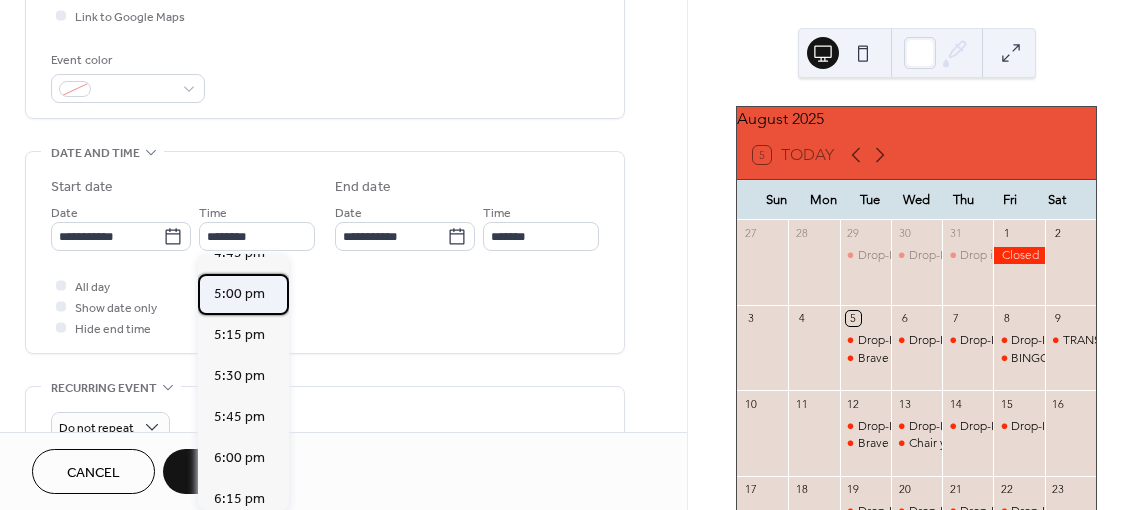 drag, startPoint x: 245, startPoint y: 292, endPoint x: 273, endPoint y: 276, distance: 32.24903 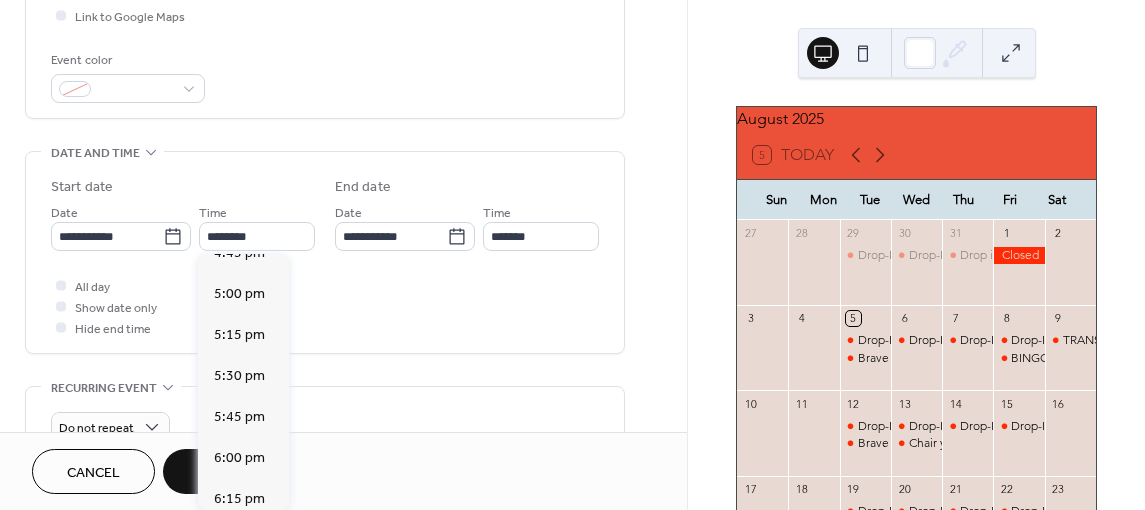 type on "*******" 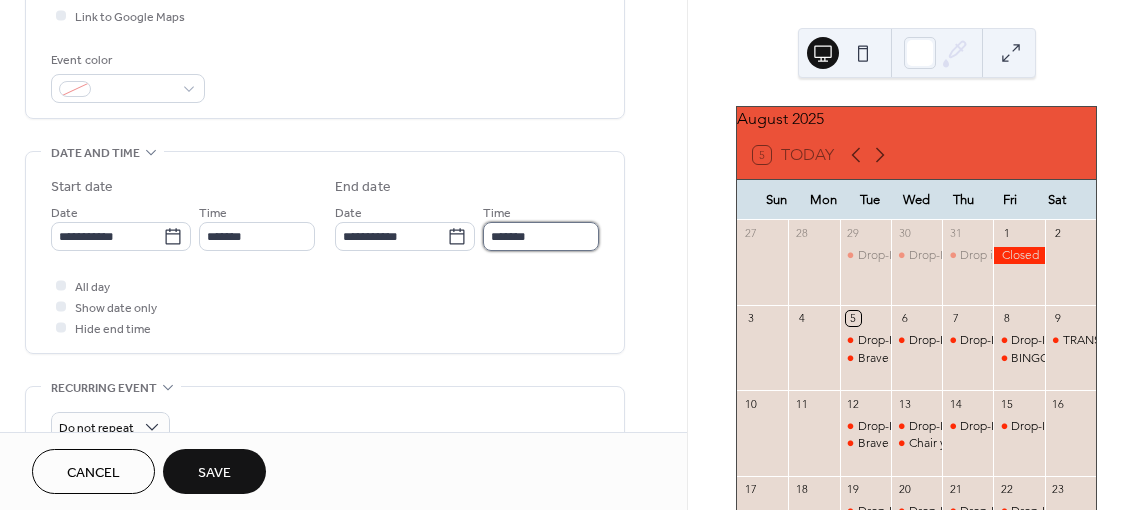 click on "*******" at bounding box center [541, 236] 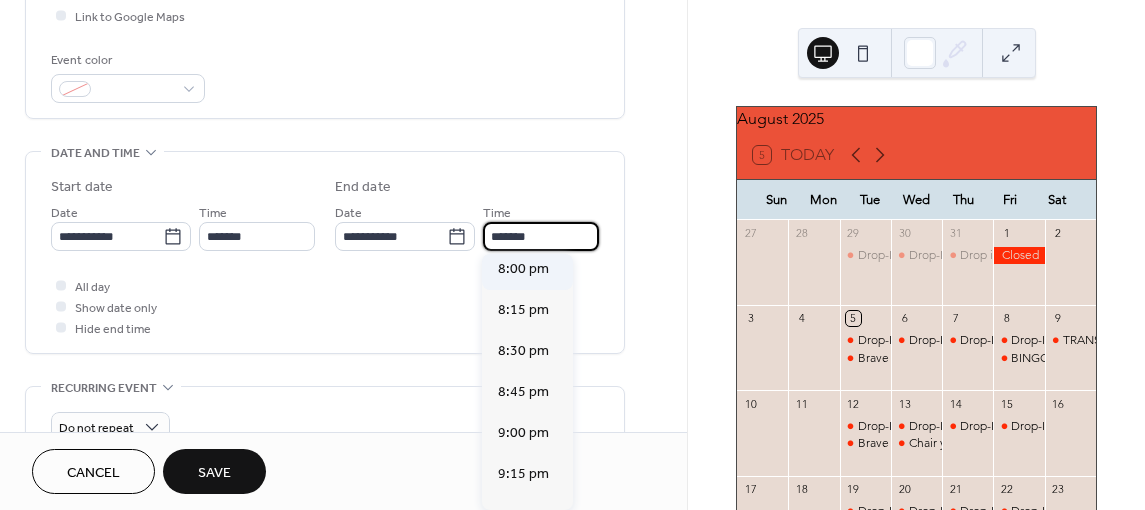 scroll, scrollTop: 400, scrollLeft: 0, axis: vertical 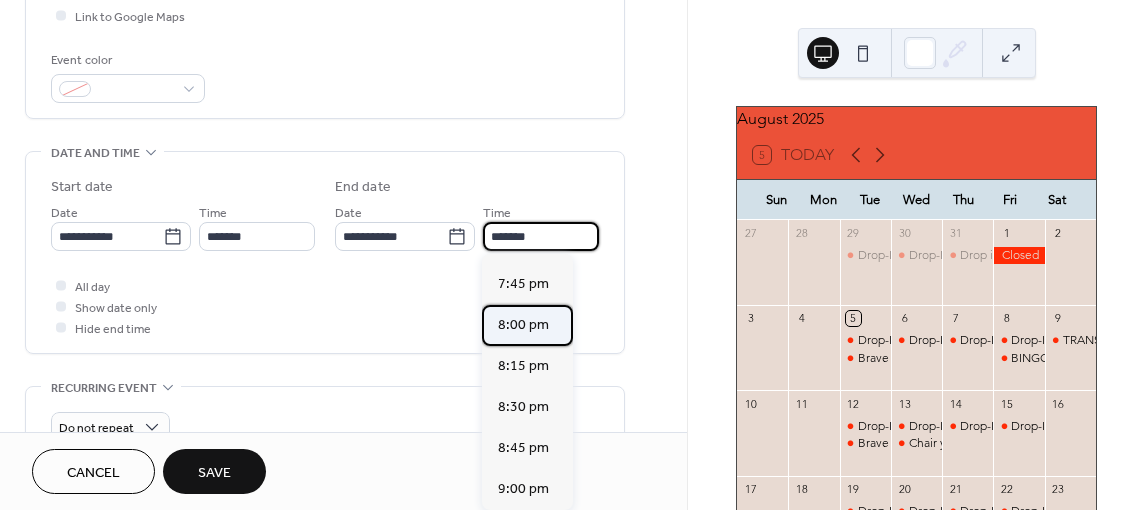 click on "8:00 pm" at bounding box center [523, 324] 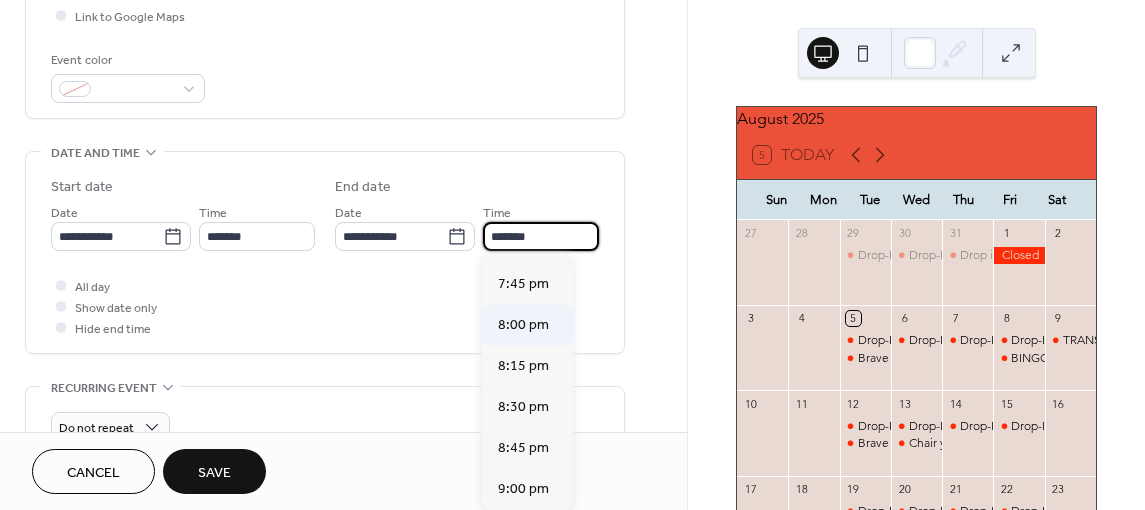 type on "*******" 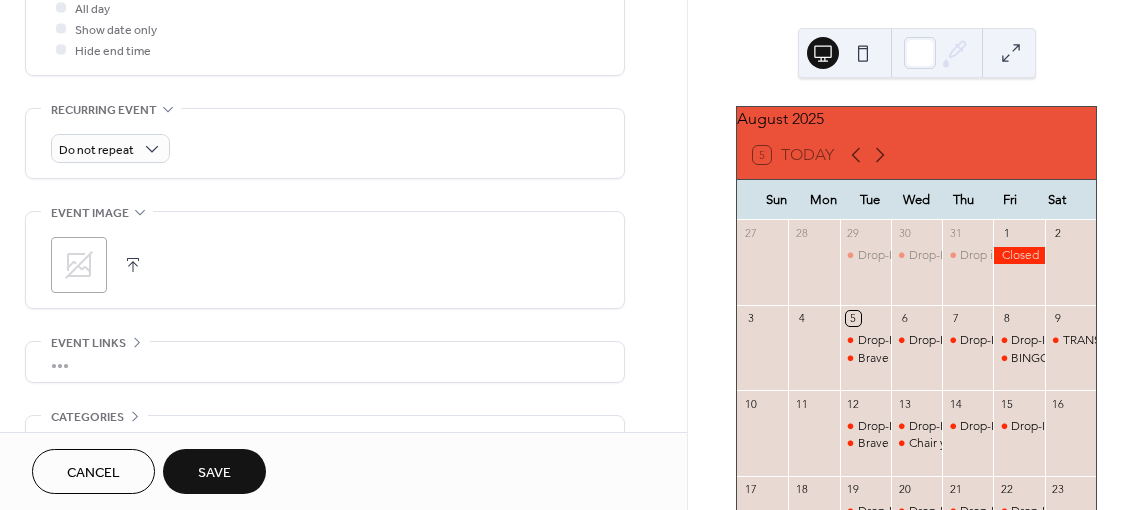 scroll, scrollTop: 800, scrollLeft: 0, axis: vertical 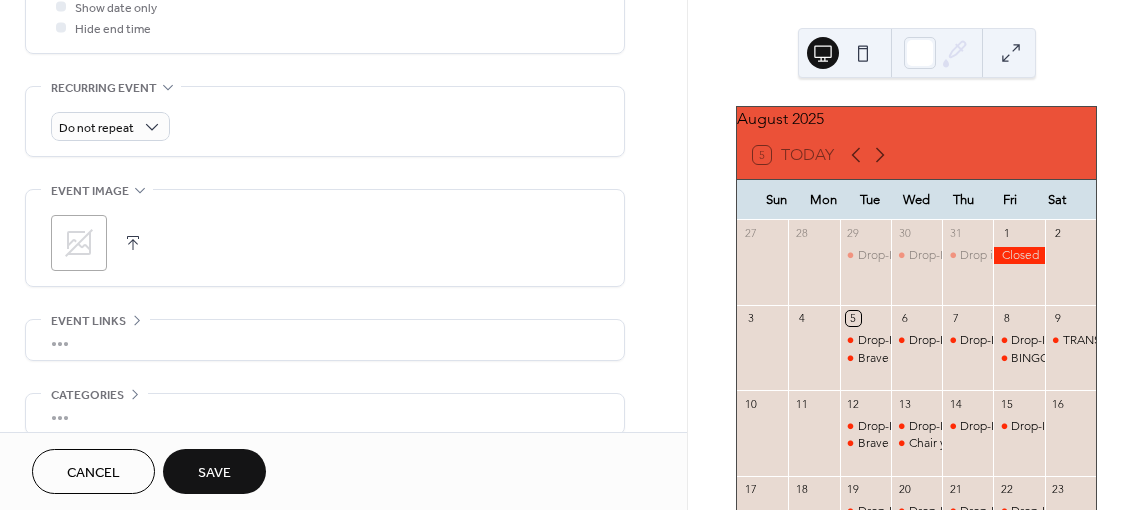 click on "Save" at bounding box center [214, 473] 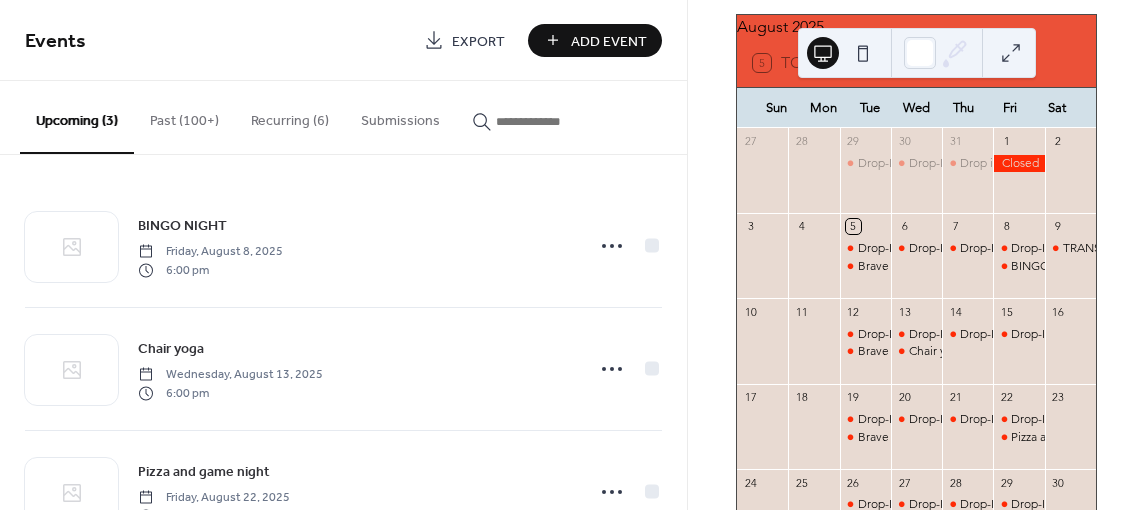 scroll, scrollTop: 100, scrollLeft: 0, axis: vertical 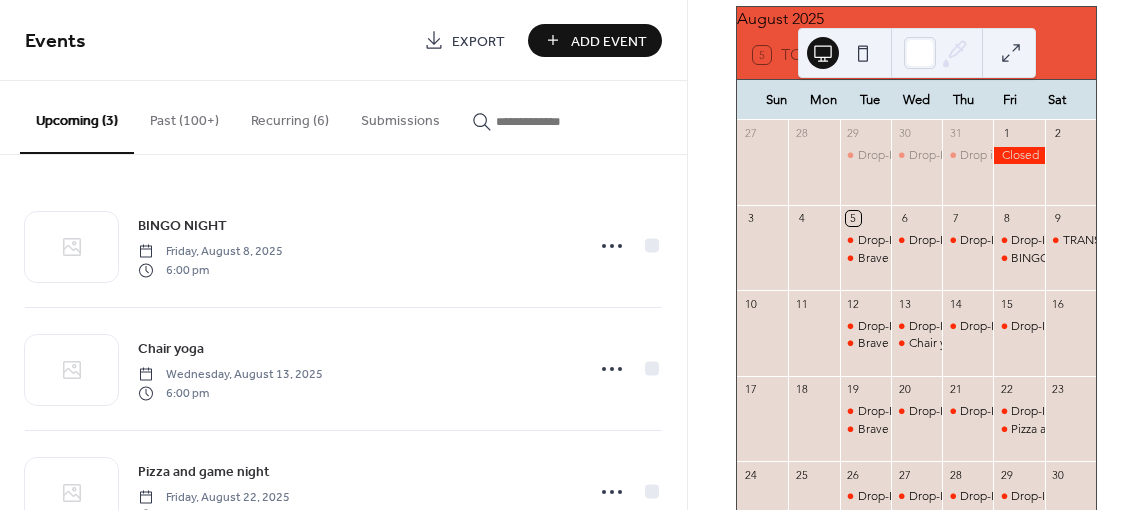 click on "Add Event" at bounding box center (609, 41) 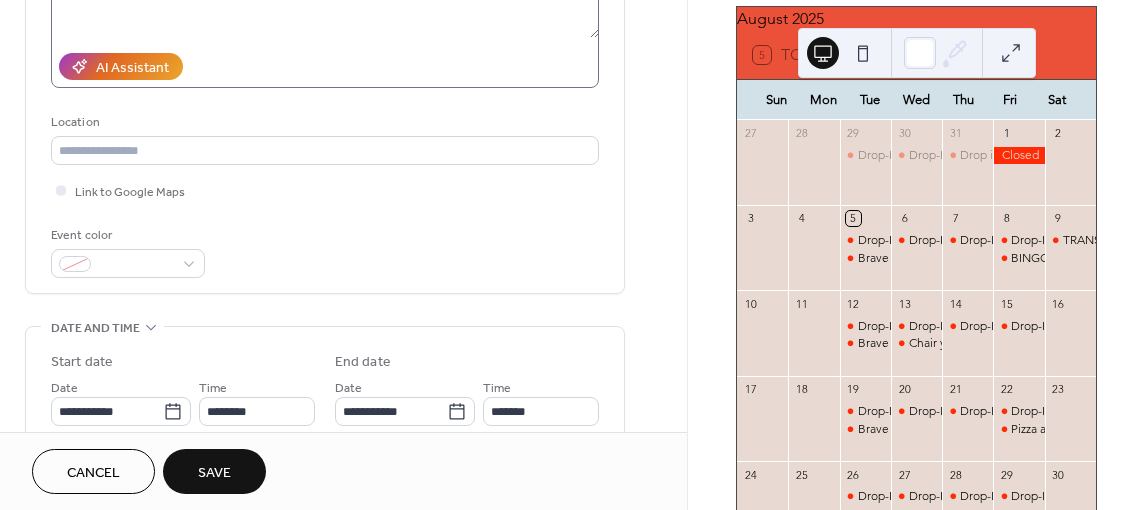 scroll, scrollTop: 500, scrollLeft: 0, axis: vertical 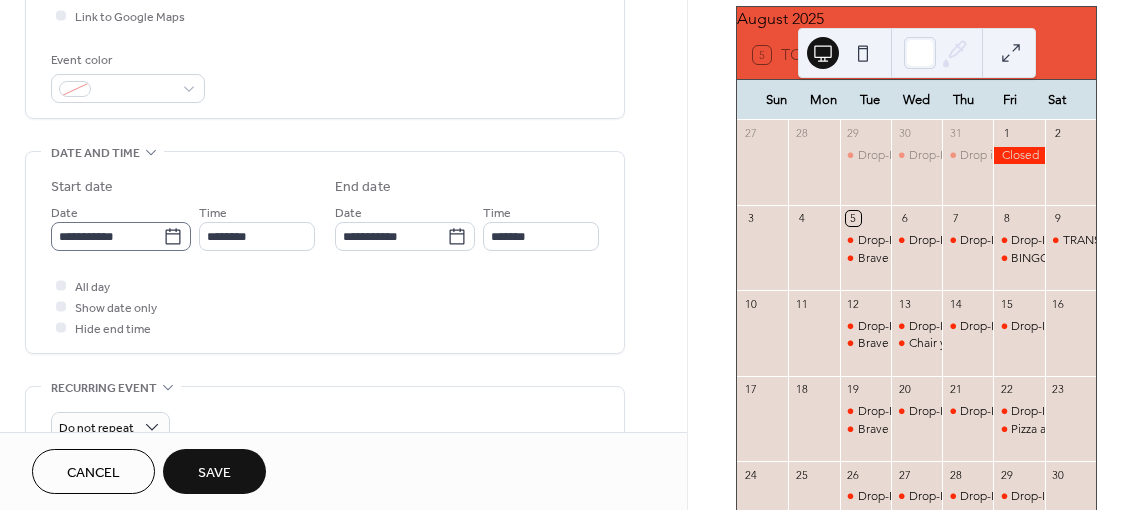 type on "**********" 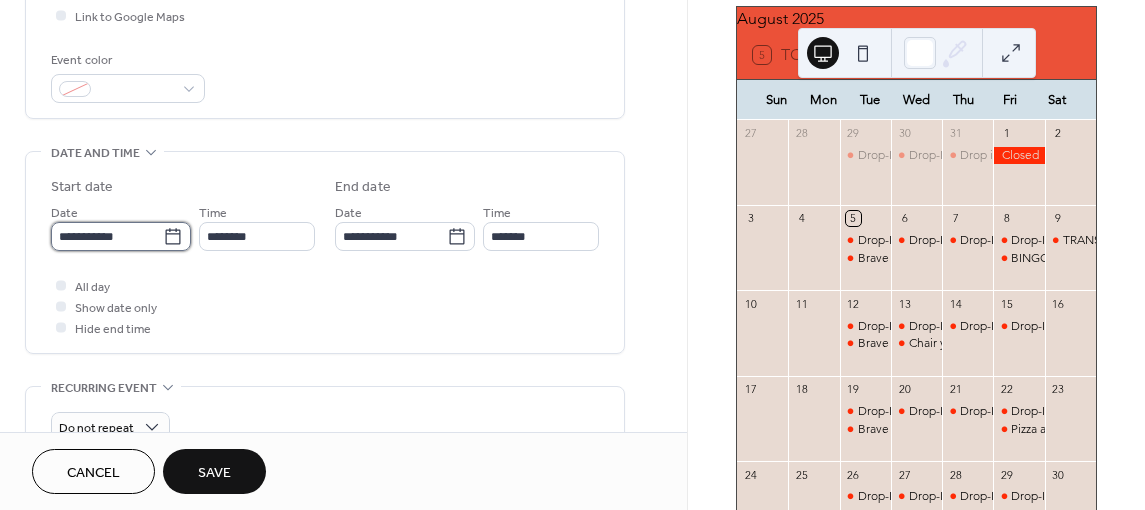 click on "**********" at bounding box center (107, 236) 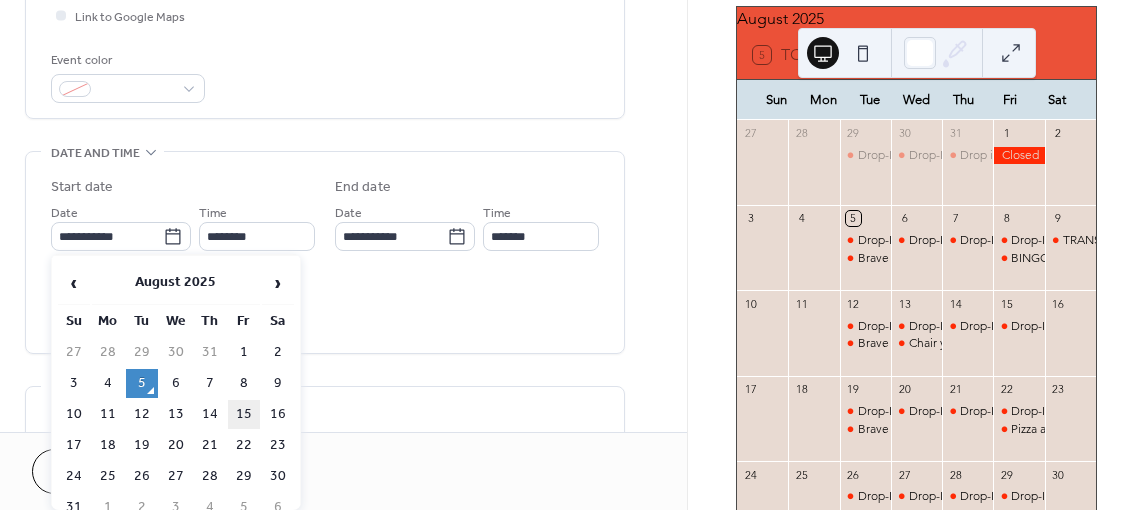 click on "15" at bounding box center (244, 414) 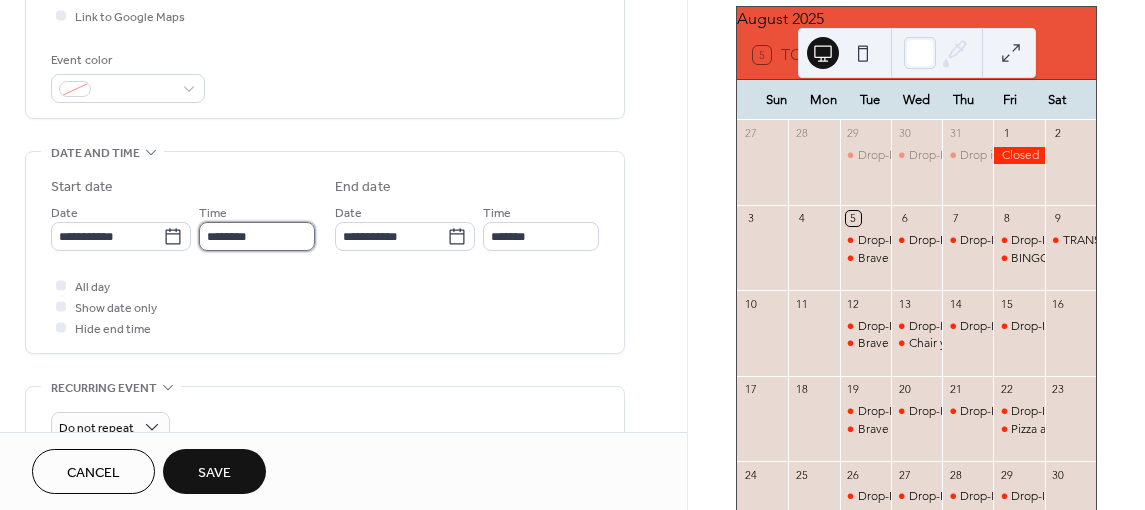 click on "********" at bounding box center (257, 236) 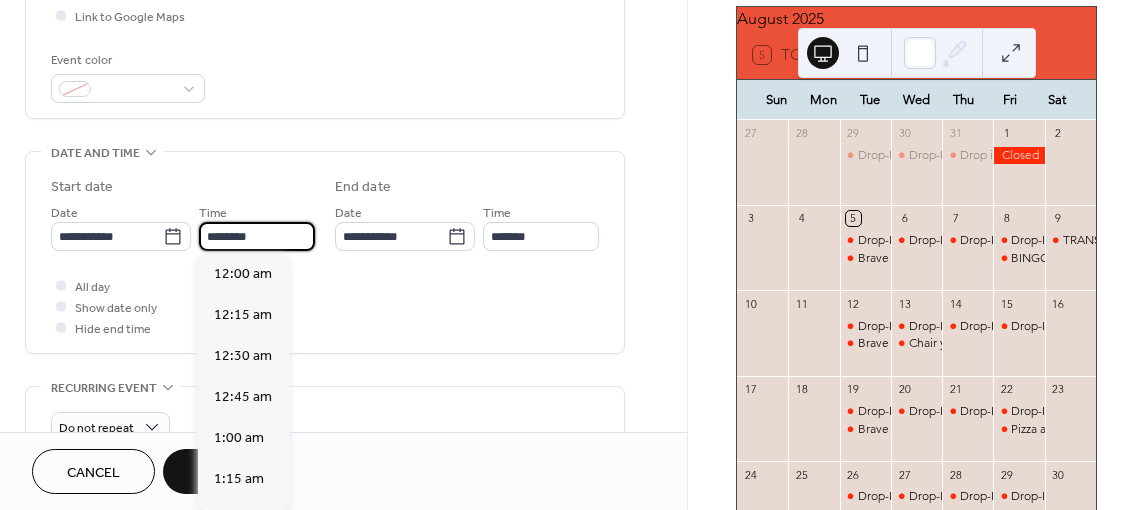 scroll, scrollTop: 1968, scrollLeft: 0, axis: vertical 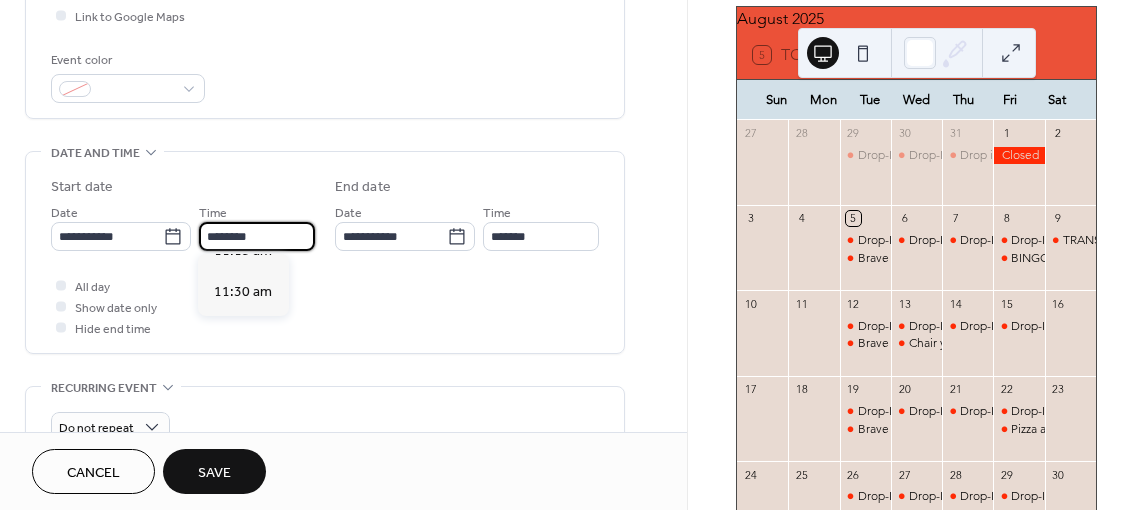 click on "********" at bounding box center (257, 236) 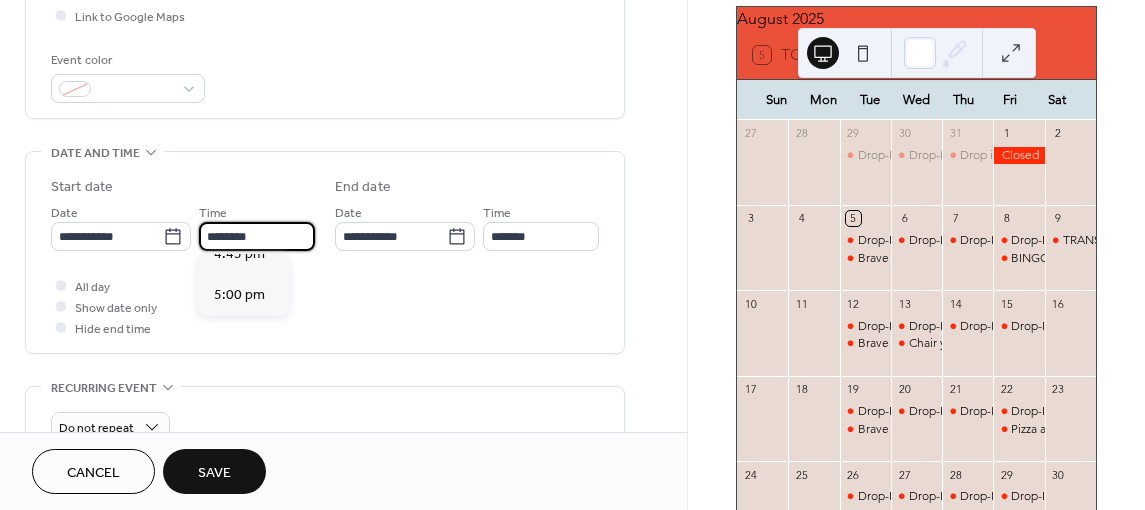 scroll, scrollTop: 2768, scrollLeft: 0, axis: vertical 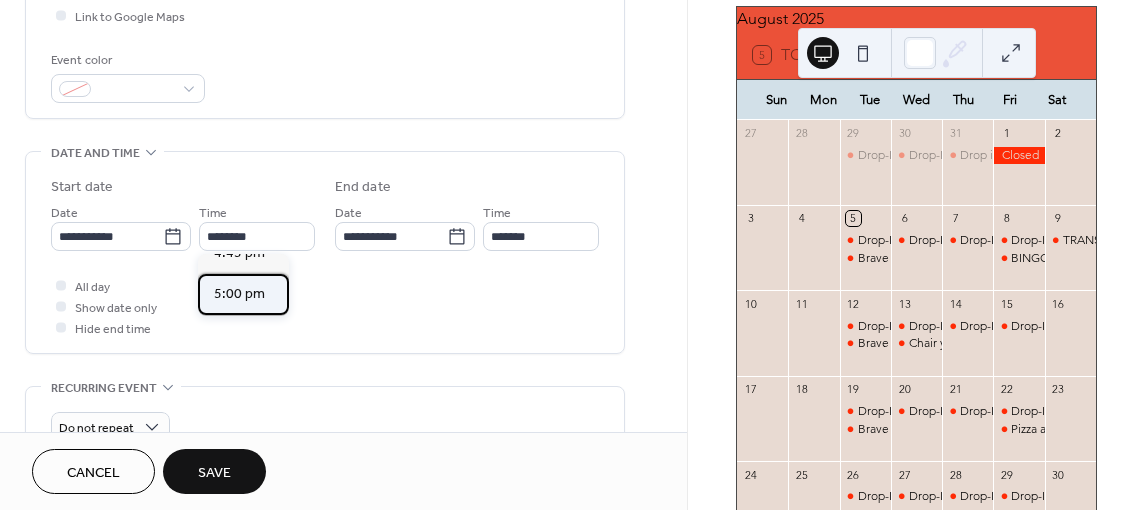 click on "5:00 pm" at bounding box center [239, 293] 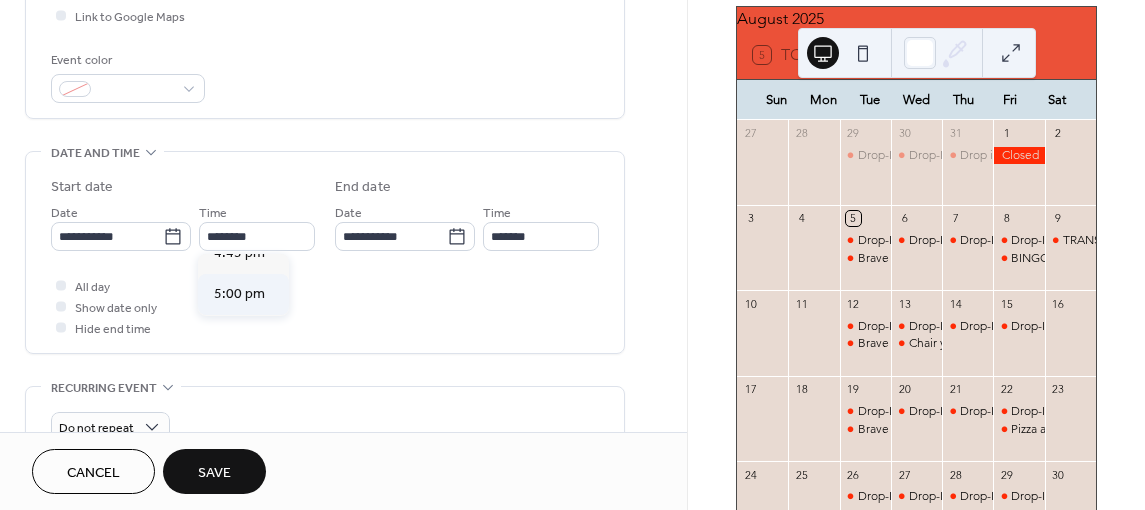 type on "*******" 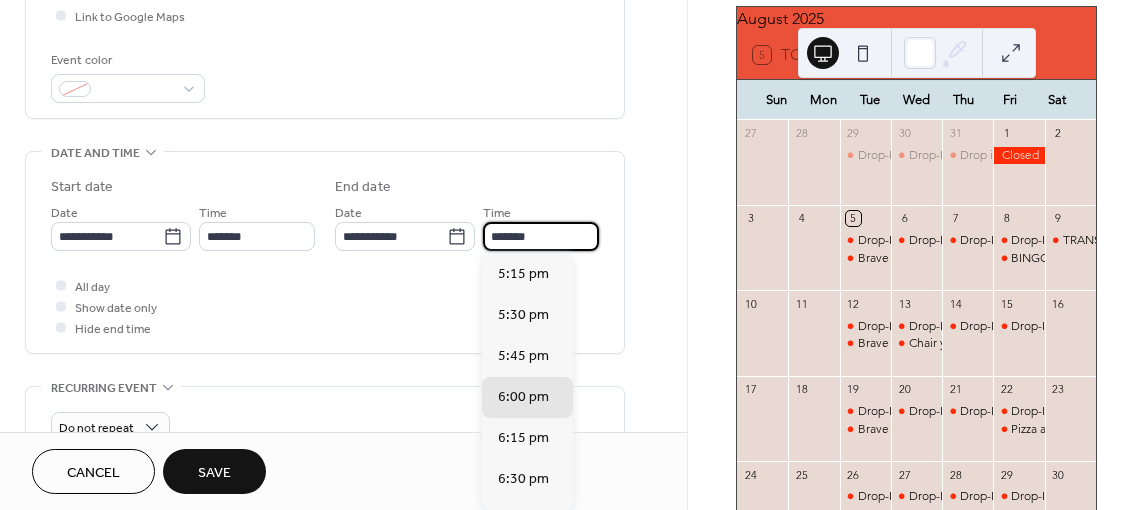 click on "*******" at bounding box center (541, 236) 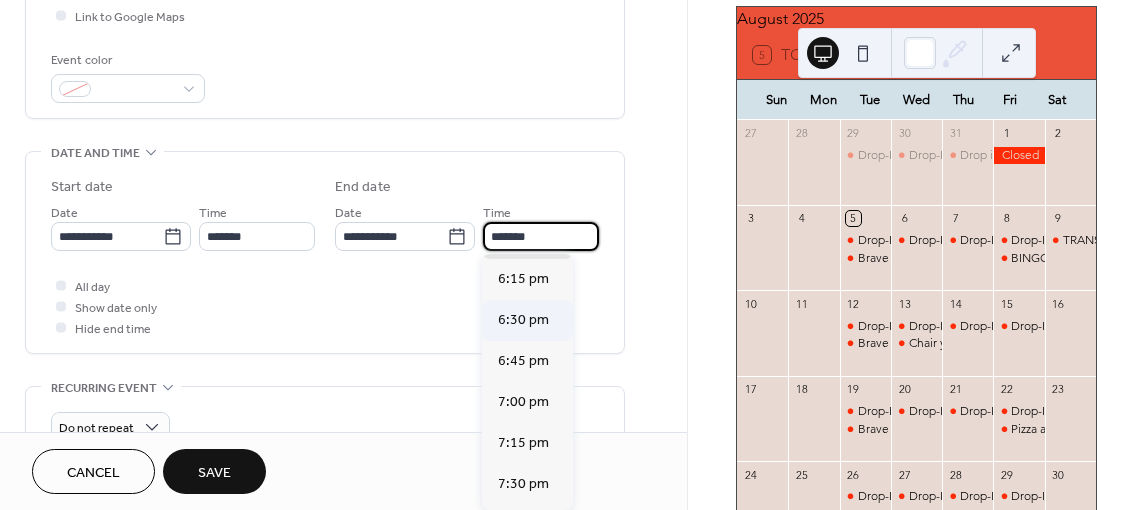 scroll, scrollTop: 300, scrollLeft: 0, axis: vertical 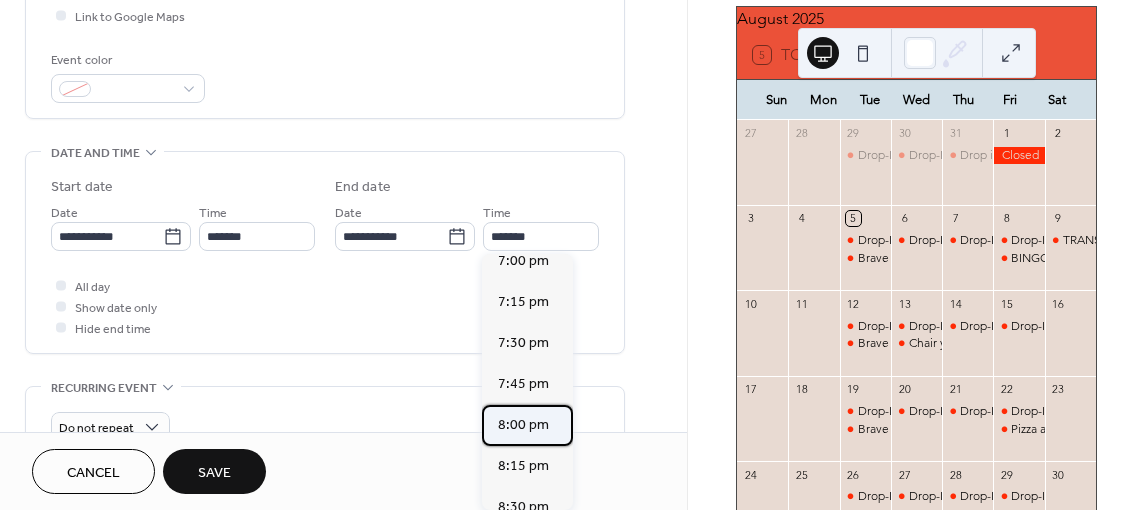 click on "8:00 pm" at bounding box center (523, 424) 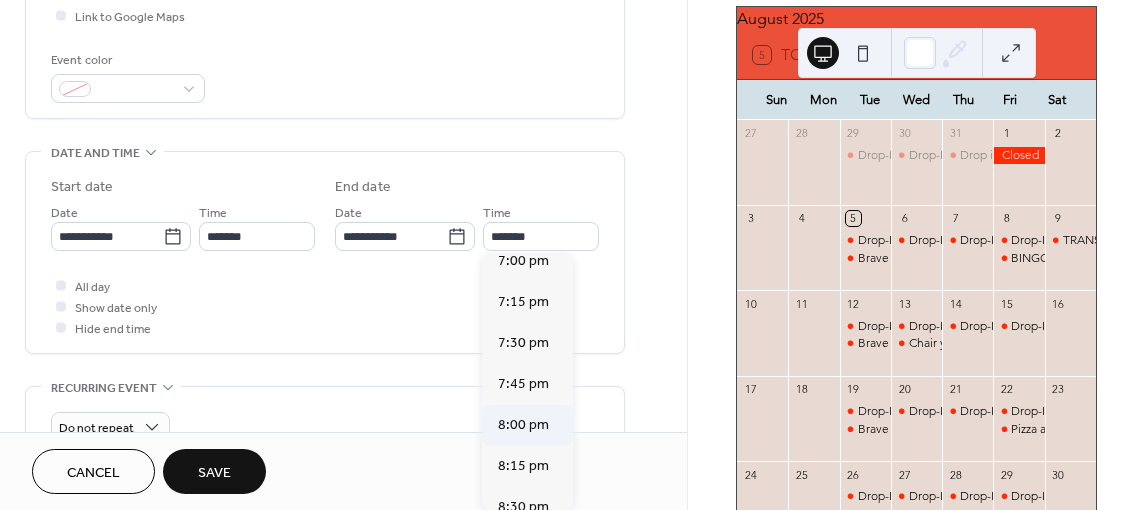 type on "*******" 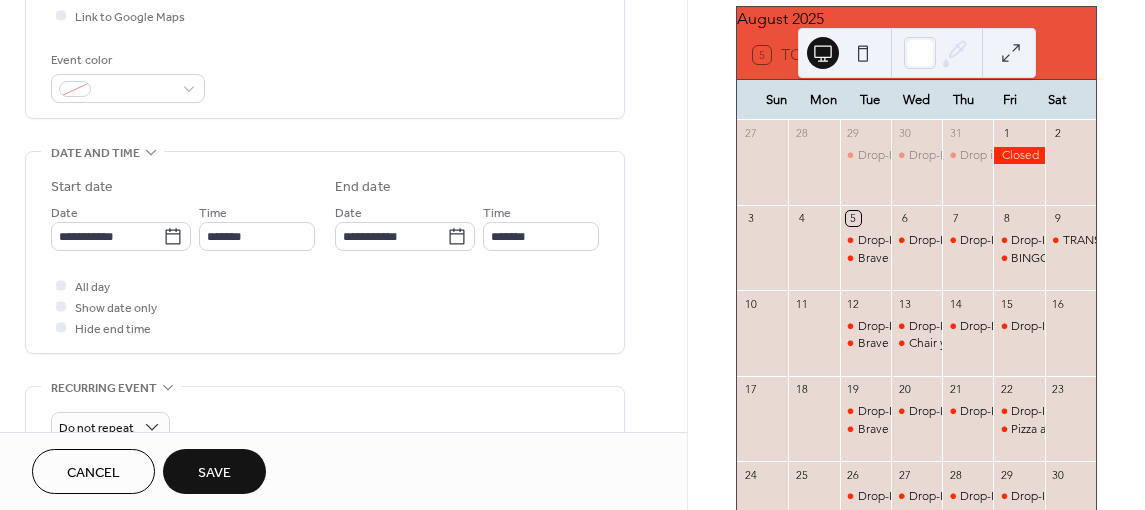 click on "Save" at bounding box center [214, 473] 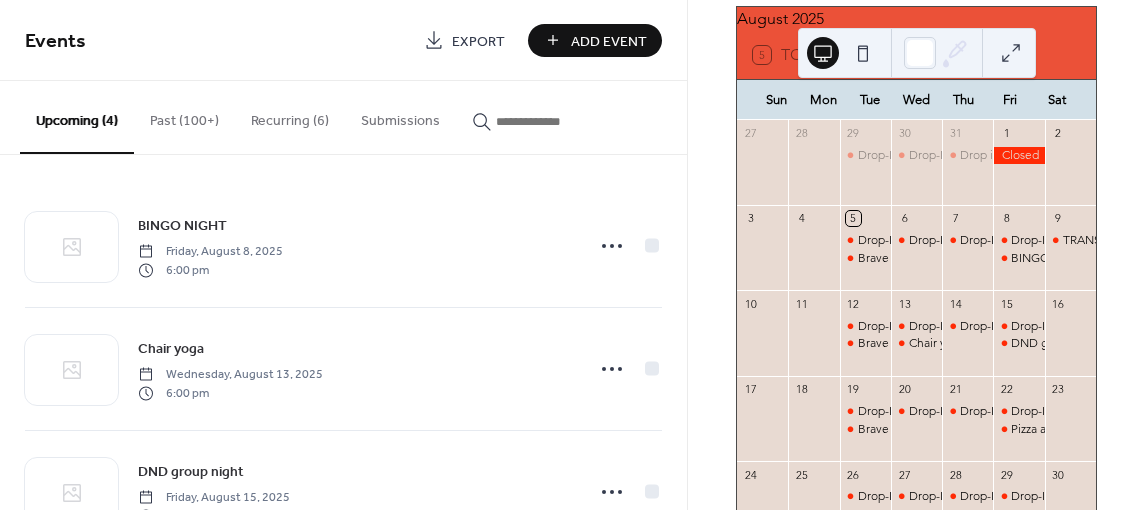 click on "Add Event" at bounding box center [609, 41] 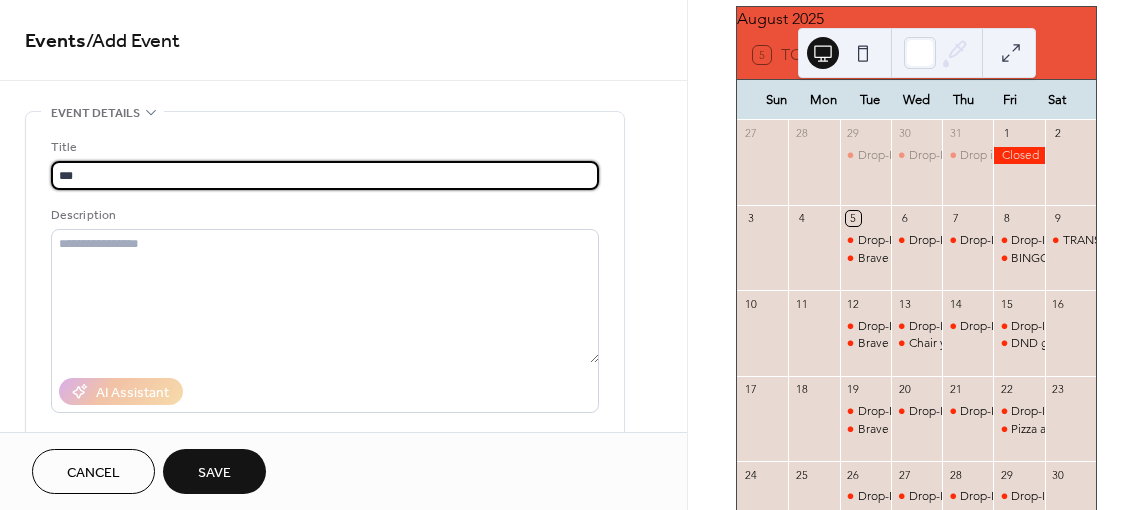 type on "**********" 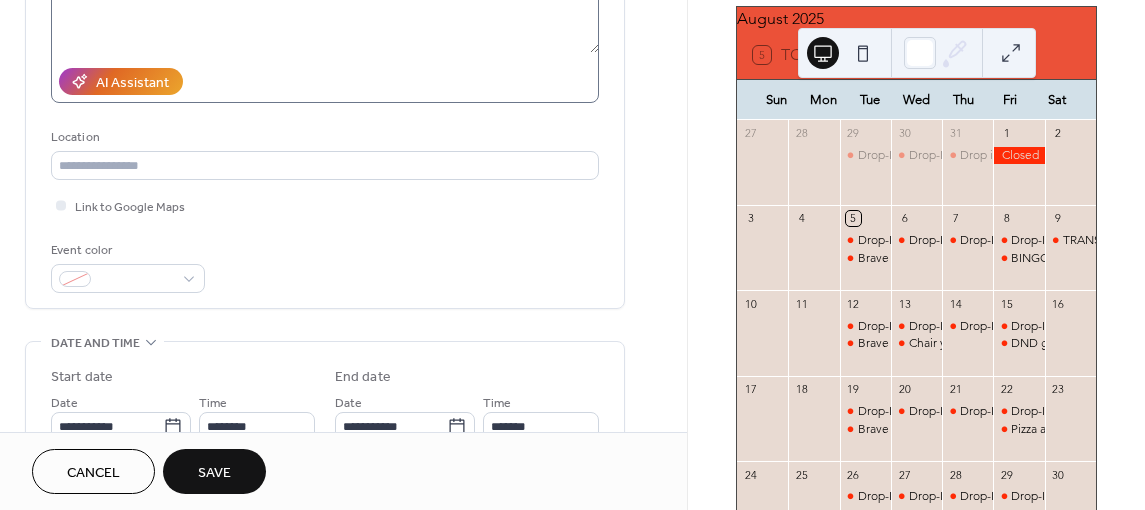 scroll, scrollTop: 400, scrollLeft: 0, axis: vertical 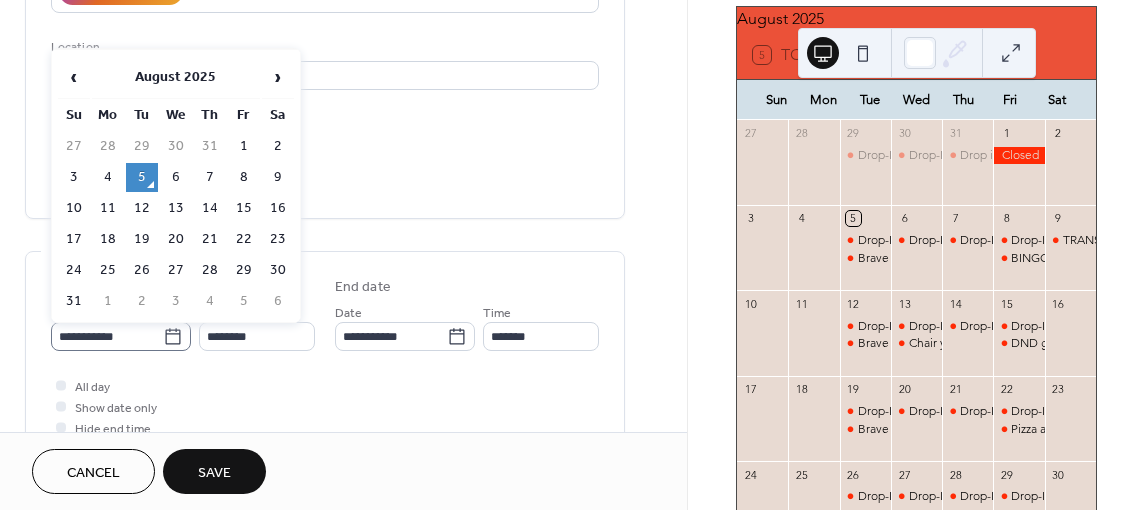 click 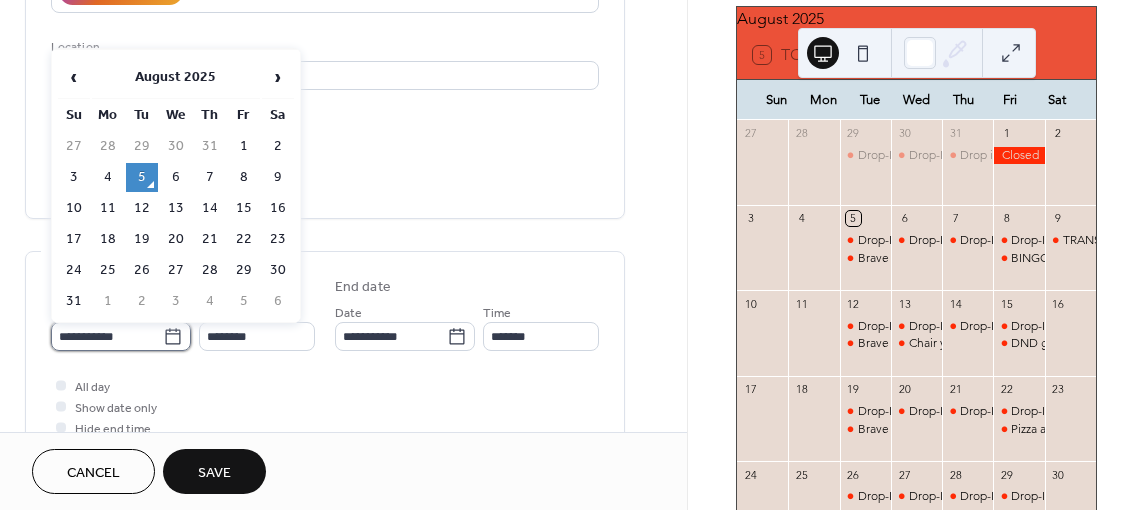 click on "**********" at bounding box center [107, 336] 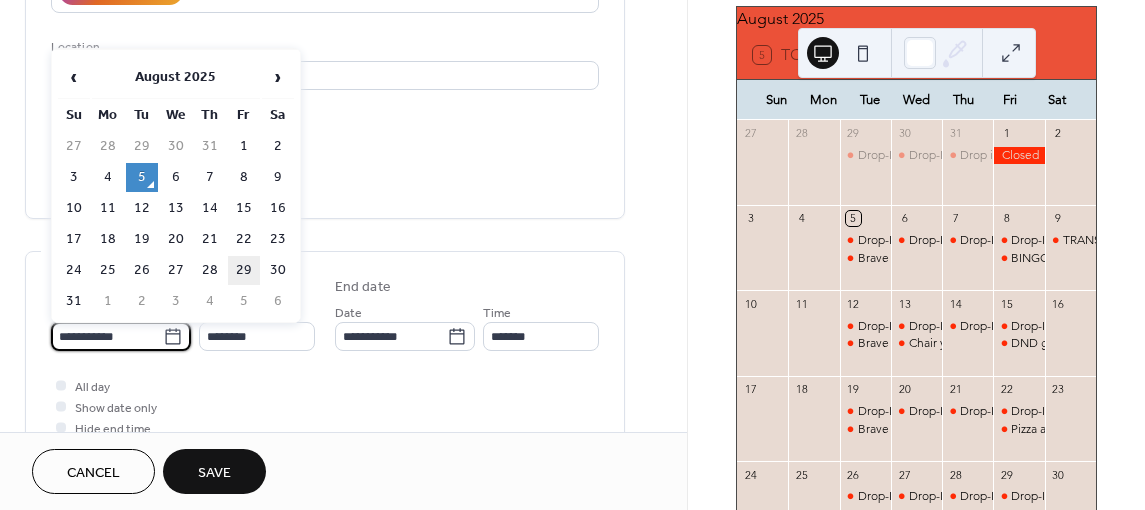 click on "29" at bounding box center (244, 270) 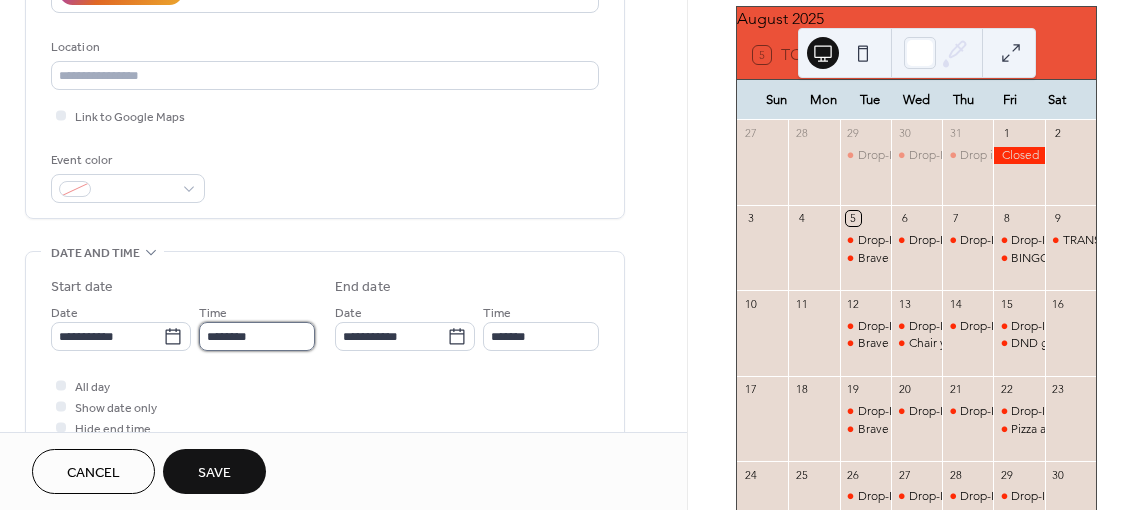 click on "********" at bounding box center [257, 336] 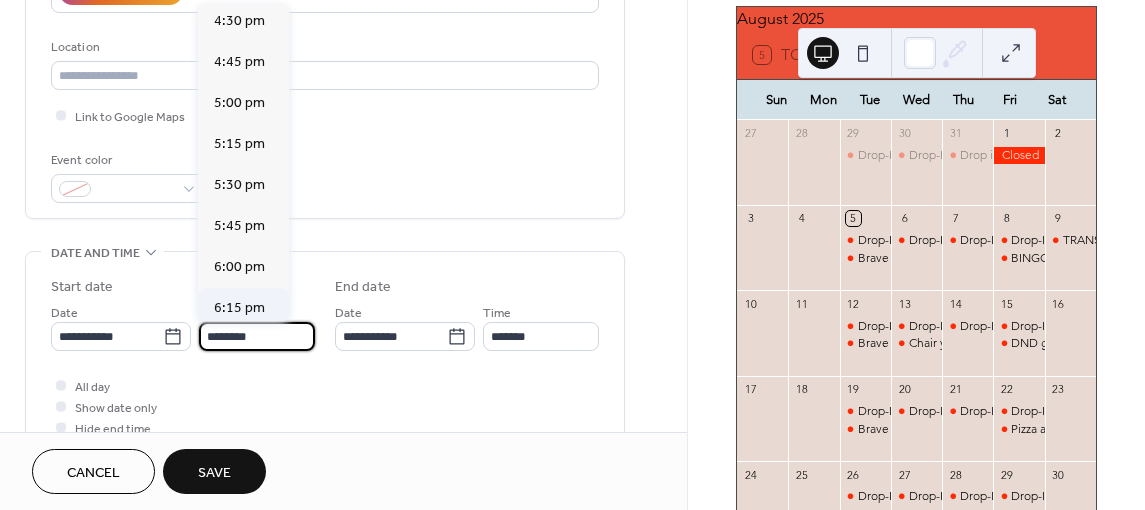 scroll, scrollTop: 2768, scrollLeft: 0, axis: vertical 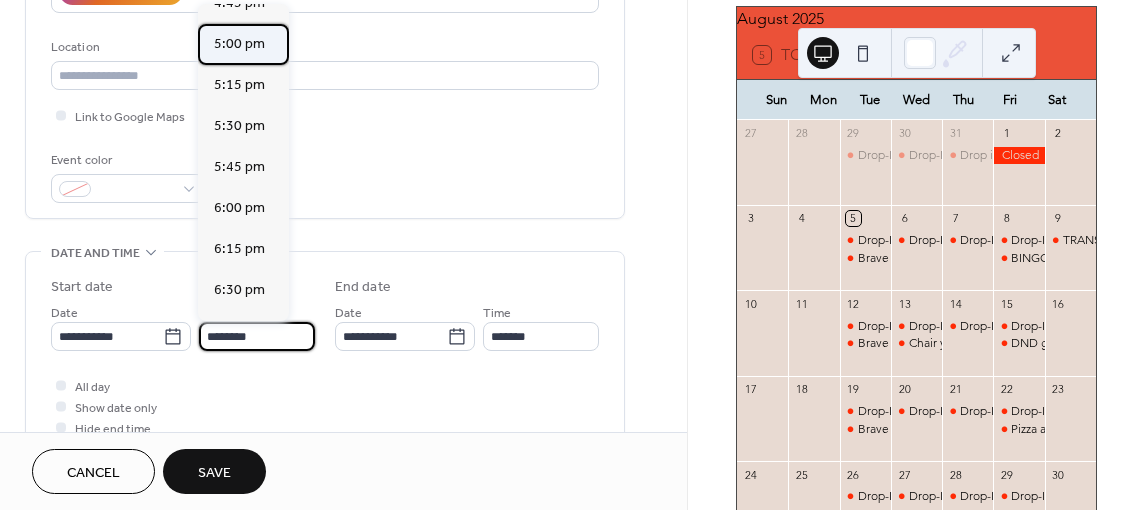 click on "5:00 pm" at bounding box center (239, 44) 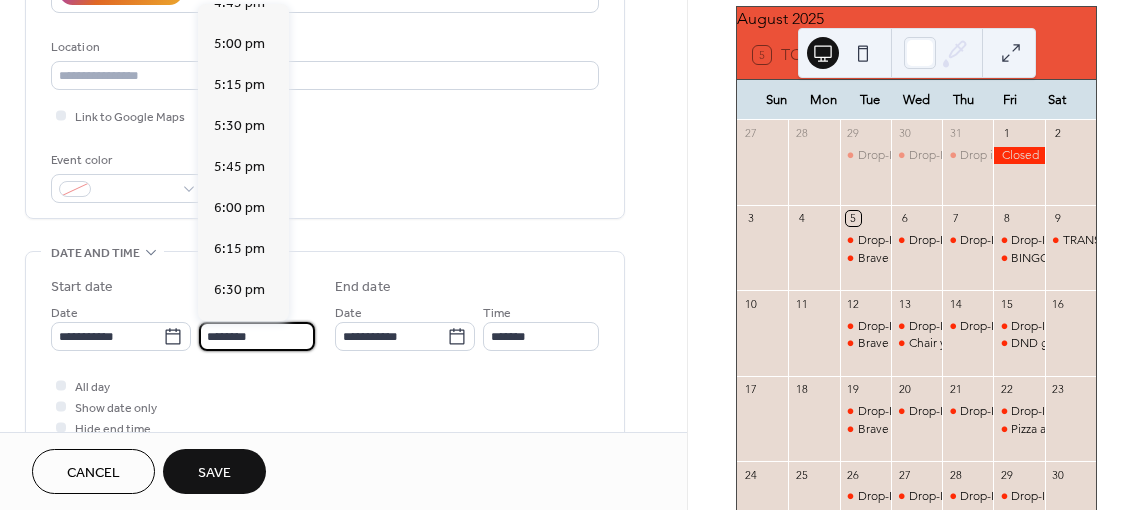 type on "*******" 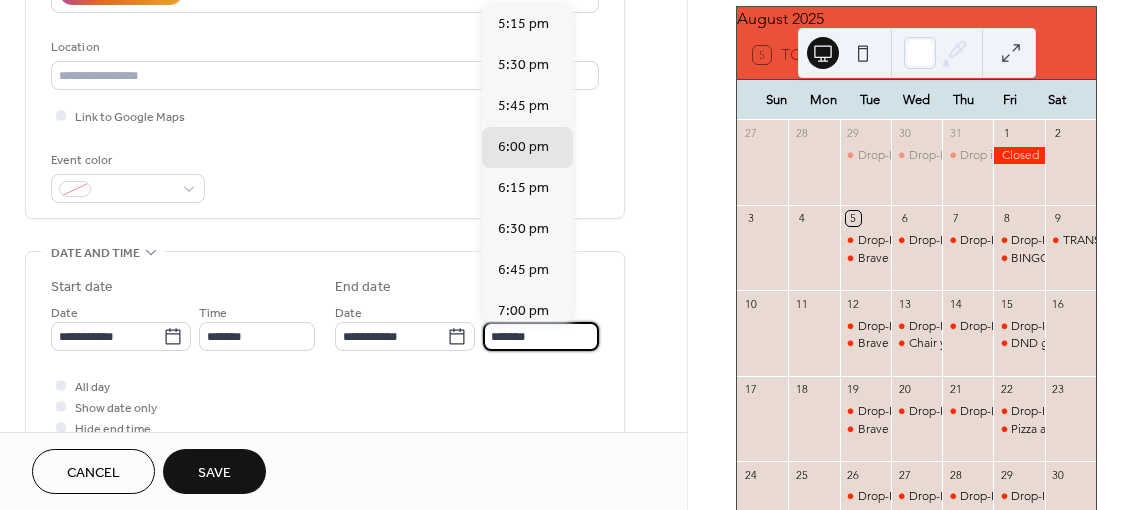 click on "*******" at bounding box center [541, 336] 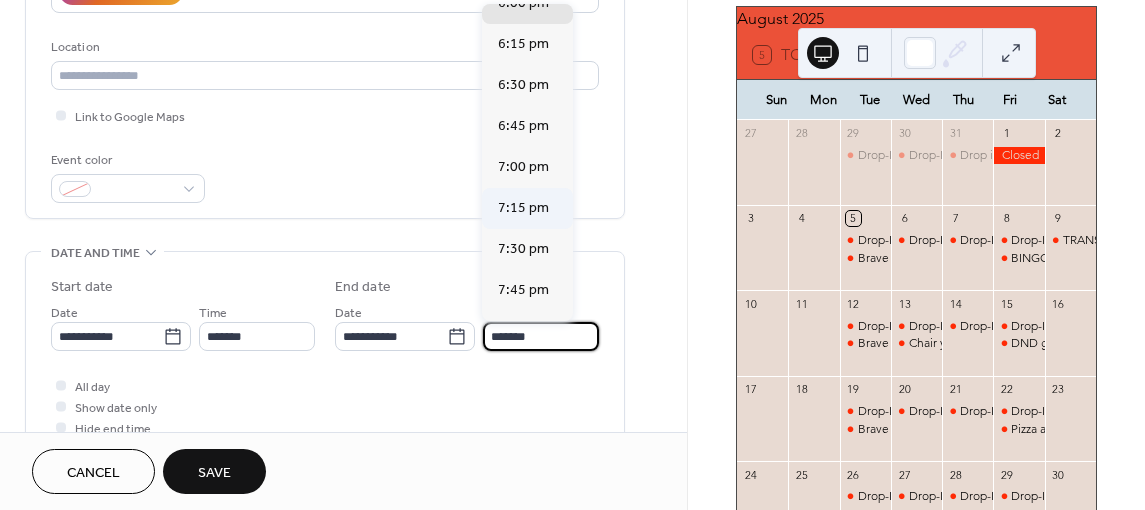 scroll, scrollTop: 200, scrollLeft: 0, axis: vertical 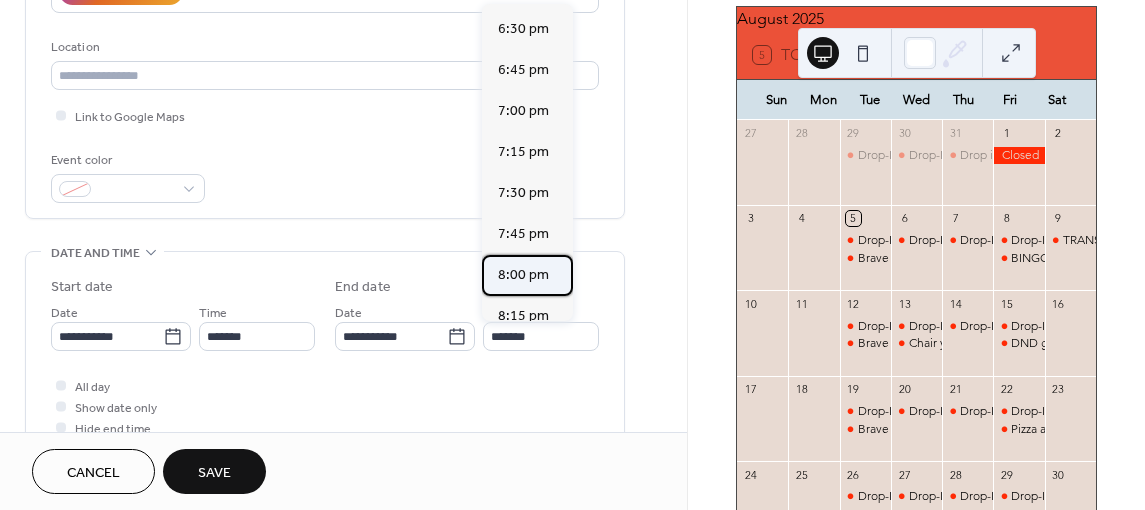 click on "8:00 pm" at bounding box center [523, 275] 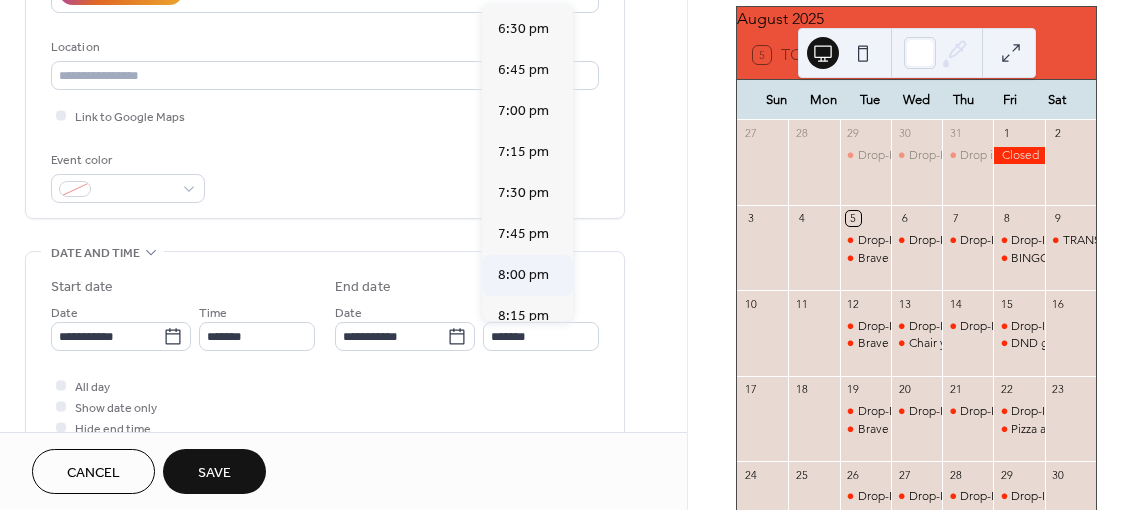 type on "*******" 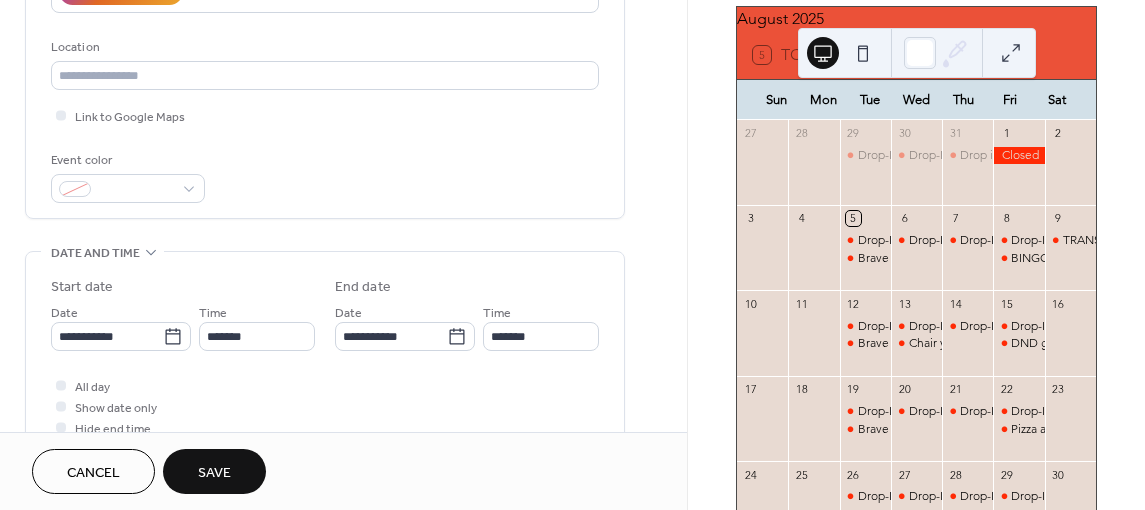 click on "Save" at bounding box center [214, 471] 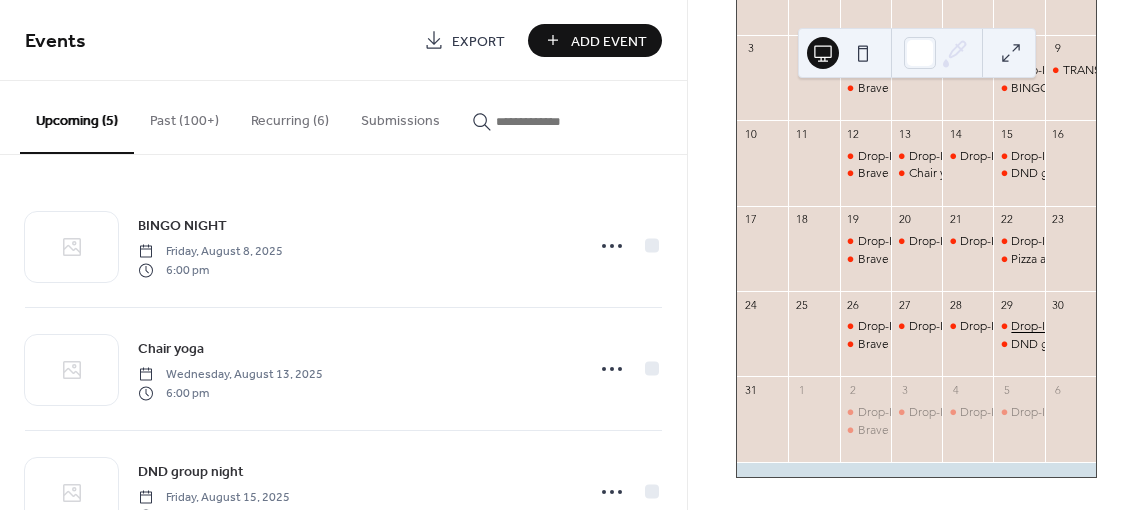 scroll, scrollTop: 280, scrollLeft: 0, axis: vertical 